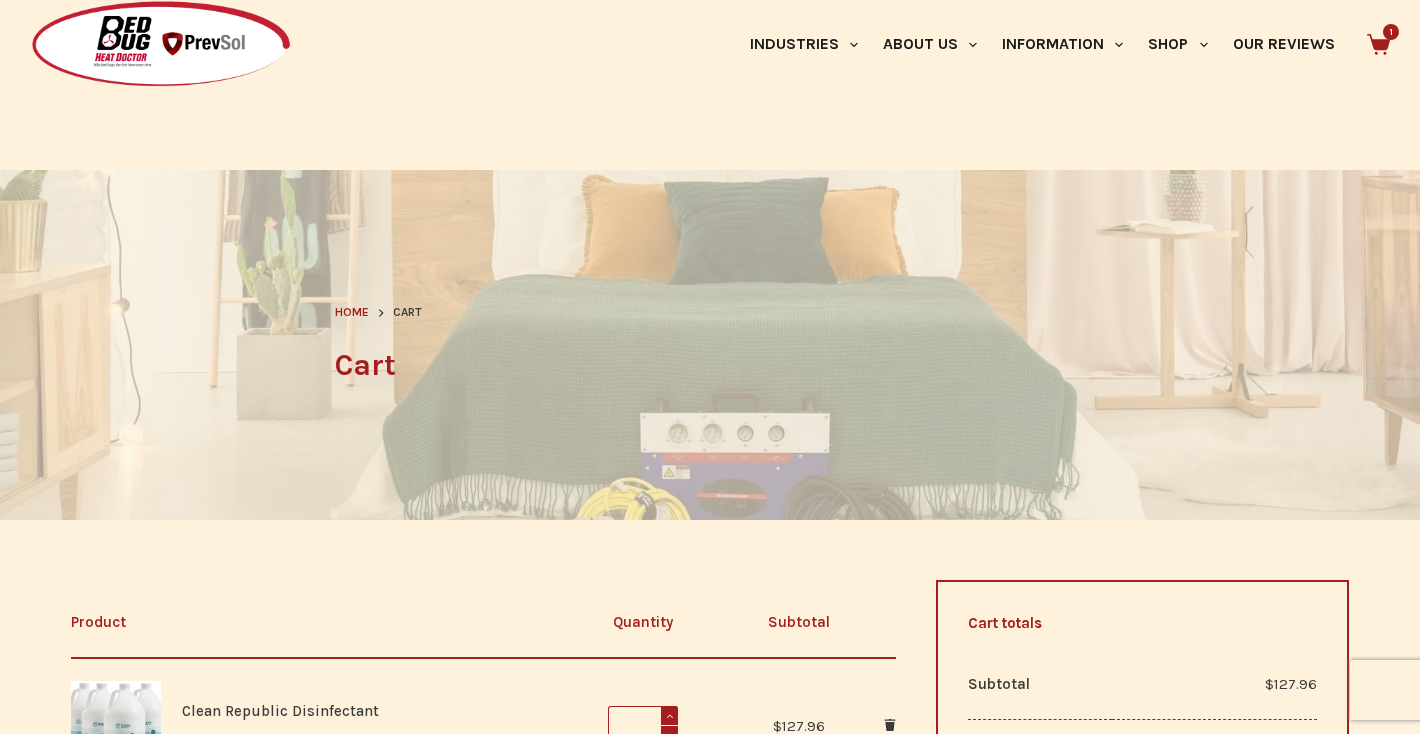 scroll, scrollTop: 515, scrollLeft: 0, axis: vertical 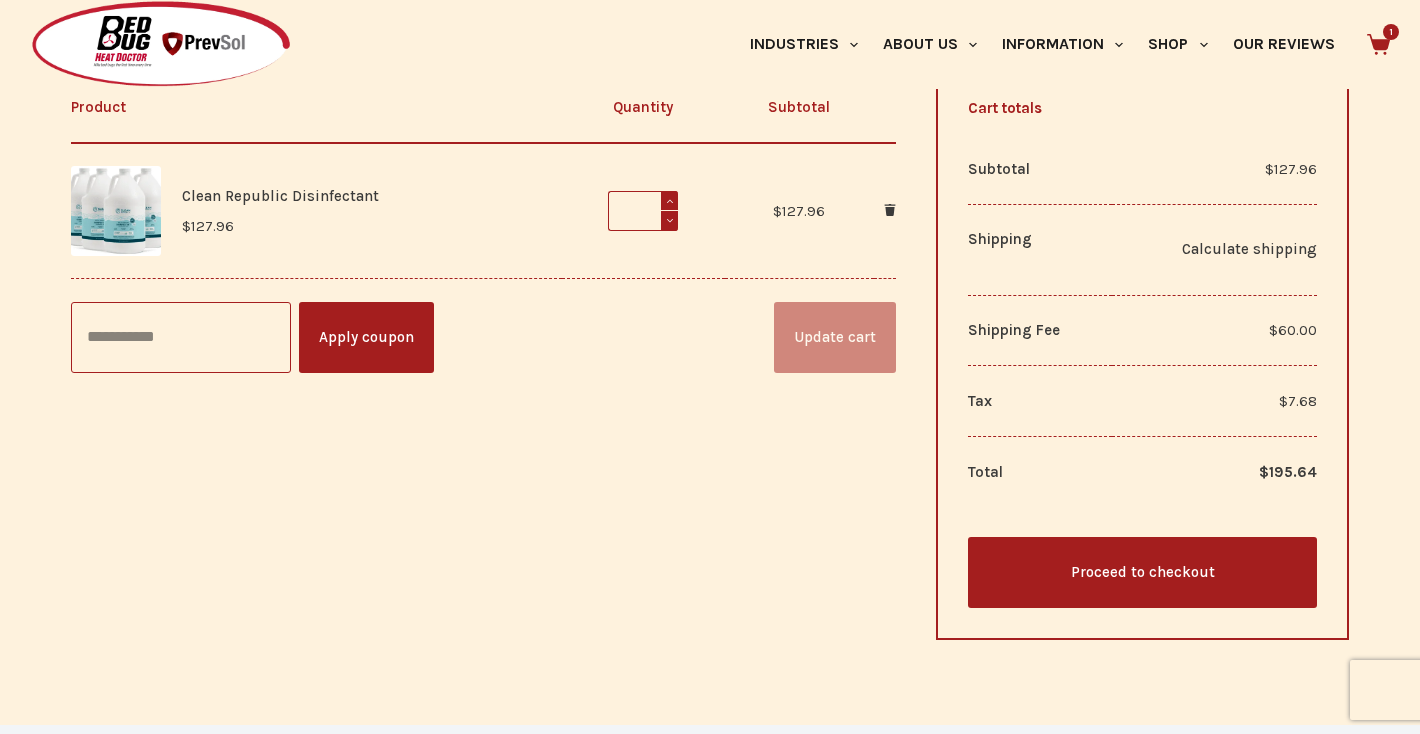 click on "Proceed to checkout" at bounding box center (1142, 572) 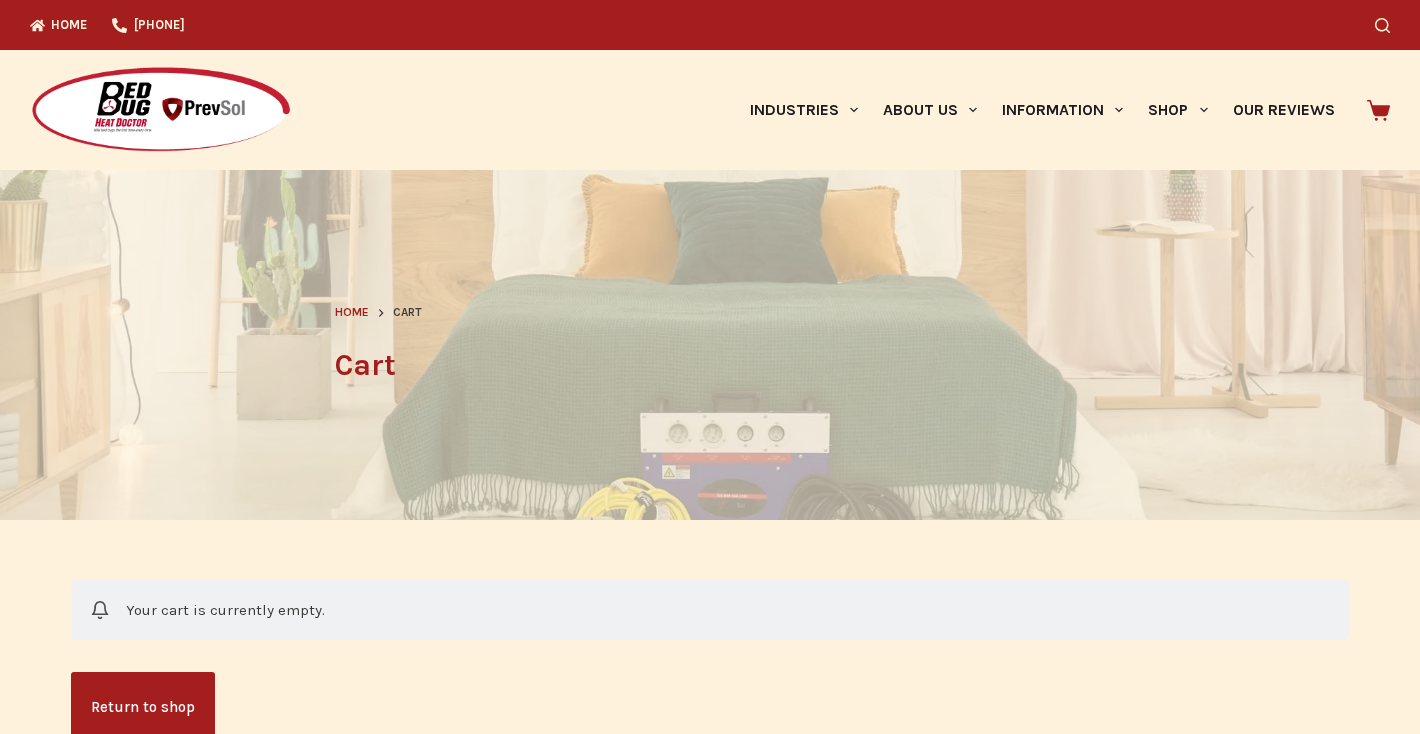 scroll, scrollTop: 0, scrollLeft: 0, axis: both 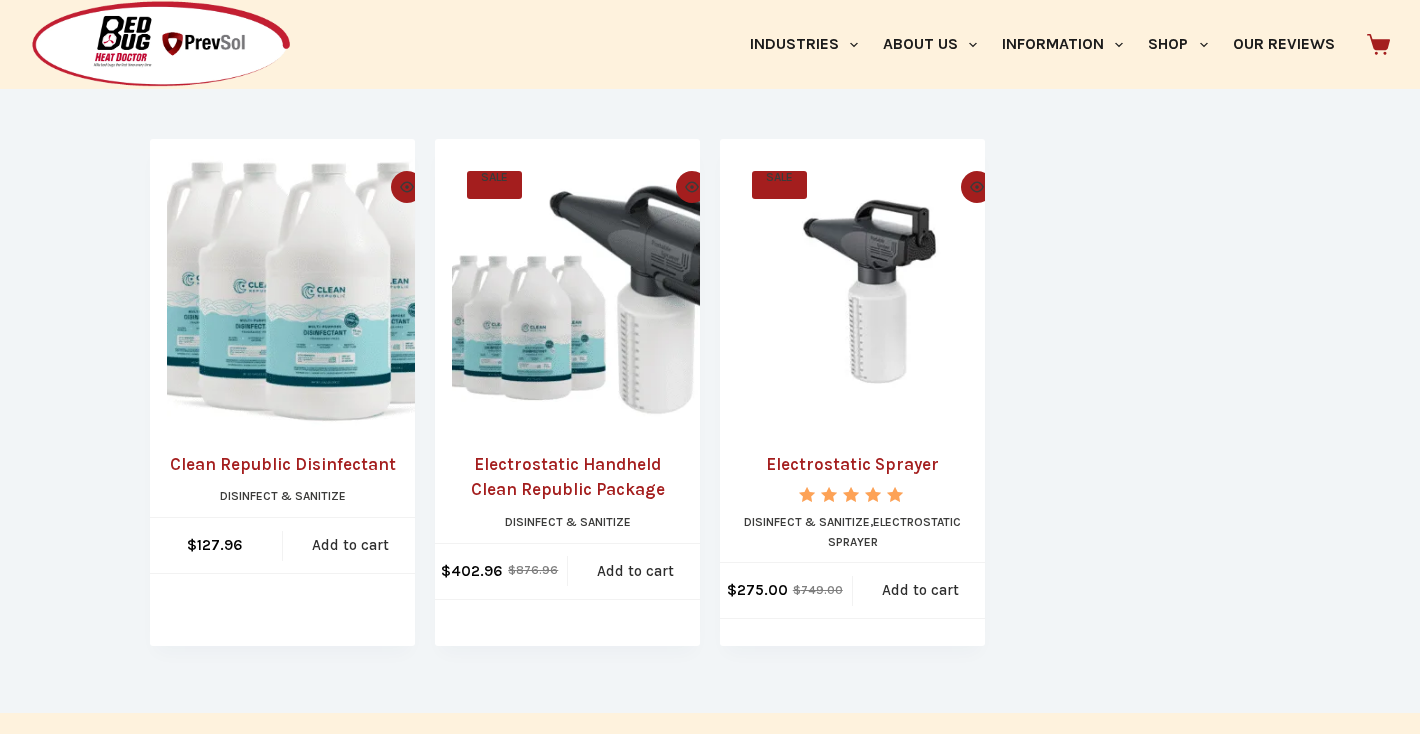 click at bounding box center (302, 291) 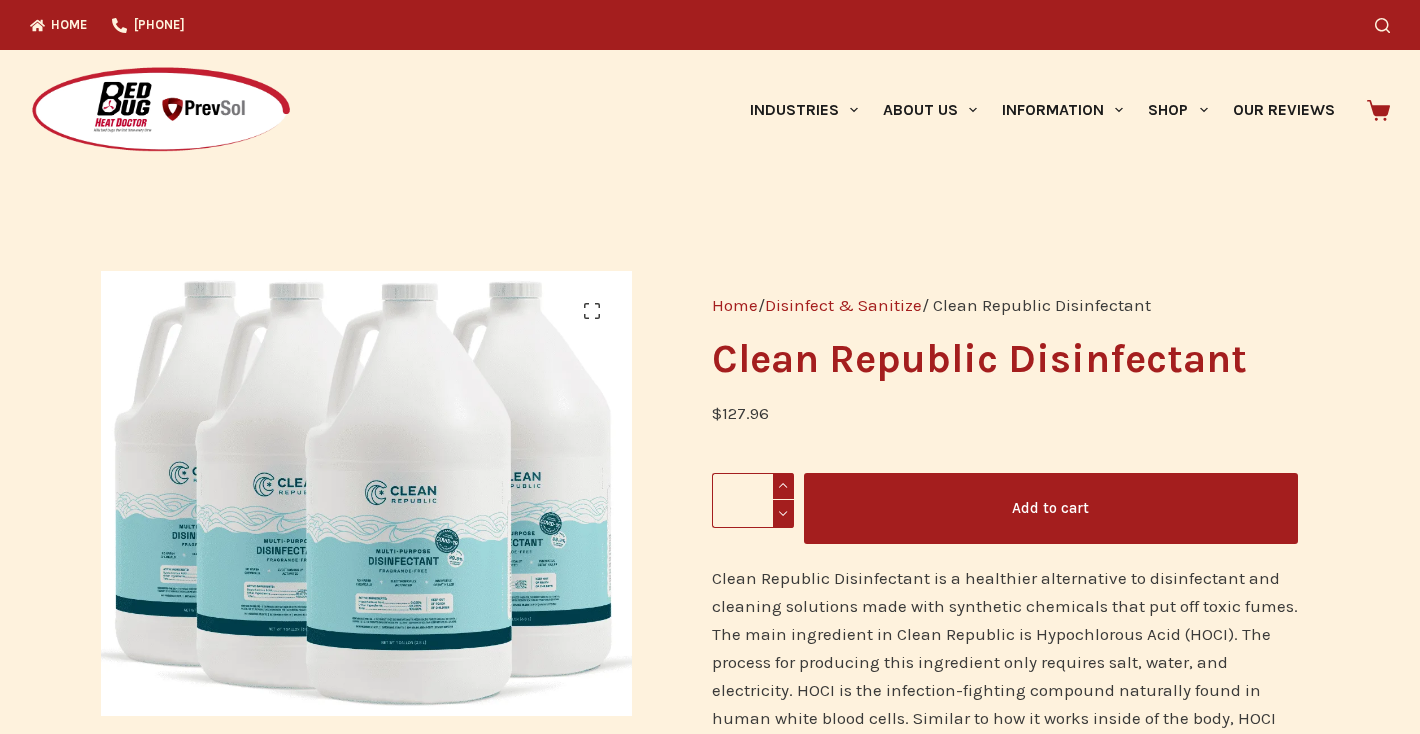 scroll, scrollTop: 0, scrollLeft: 0, axis: both 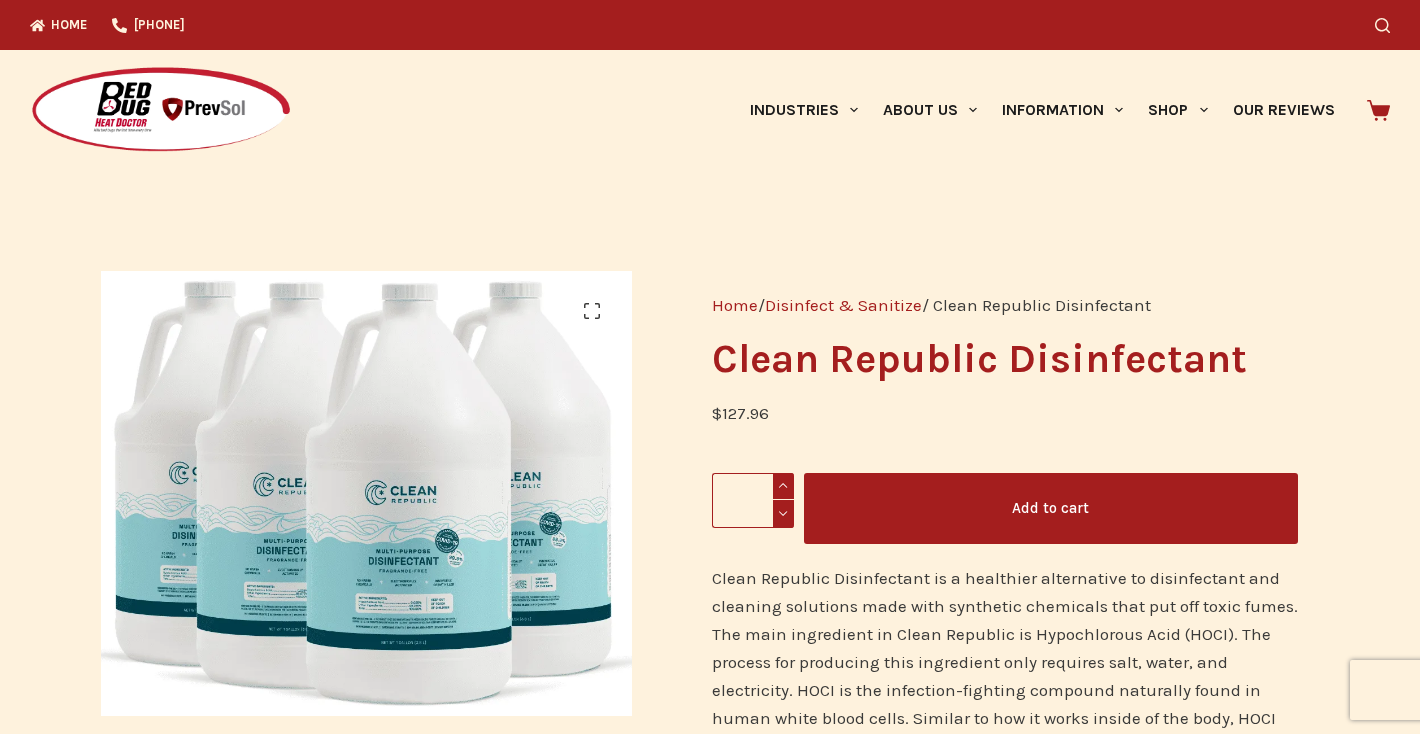 click on "Add to cart" at bounding box center (1051, 508) 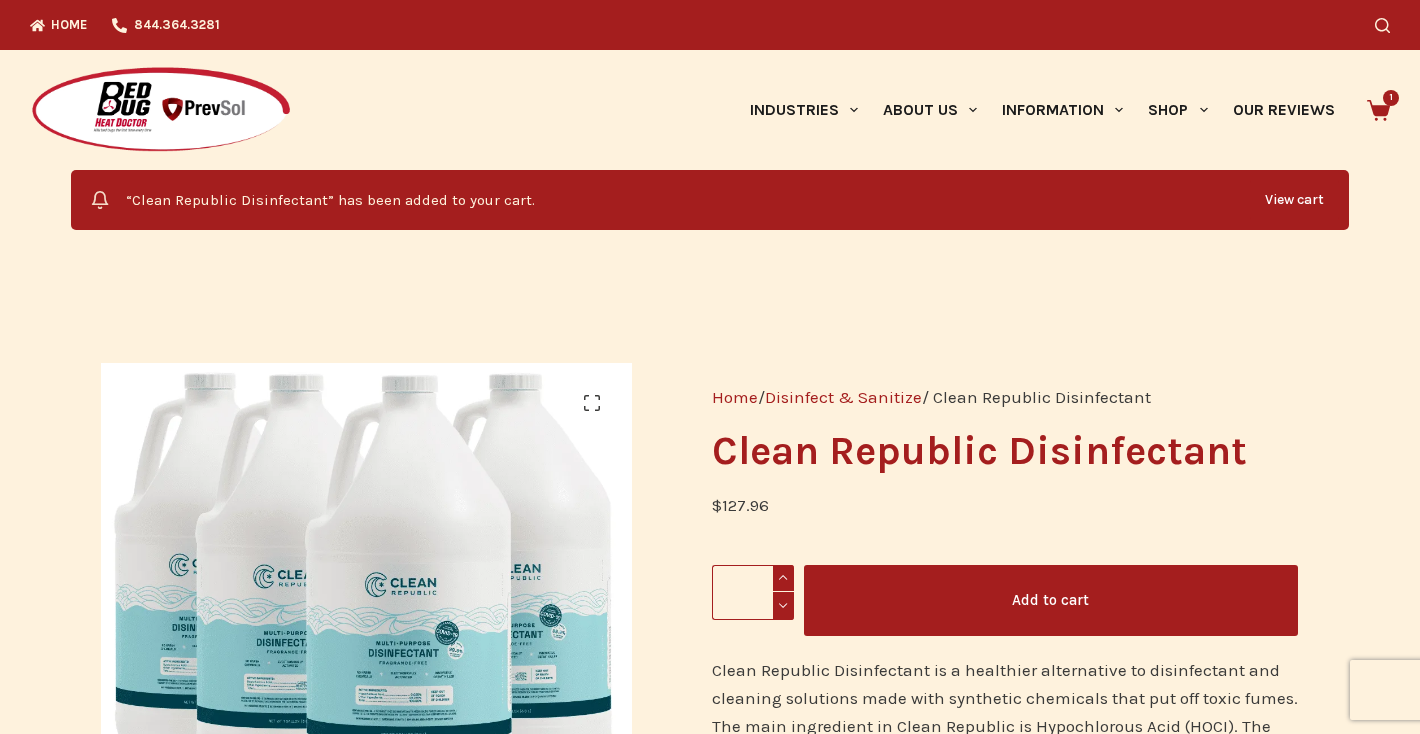 scroll, scrollTop: 0, scrollLeft: 0, axis: both 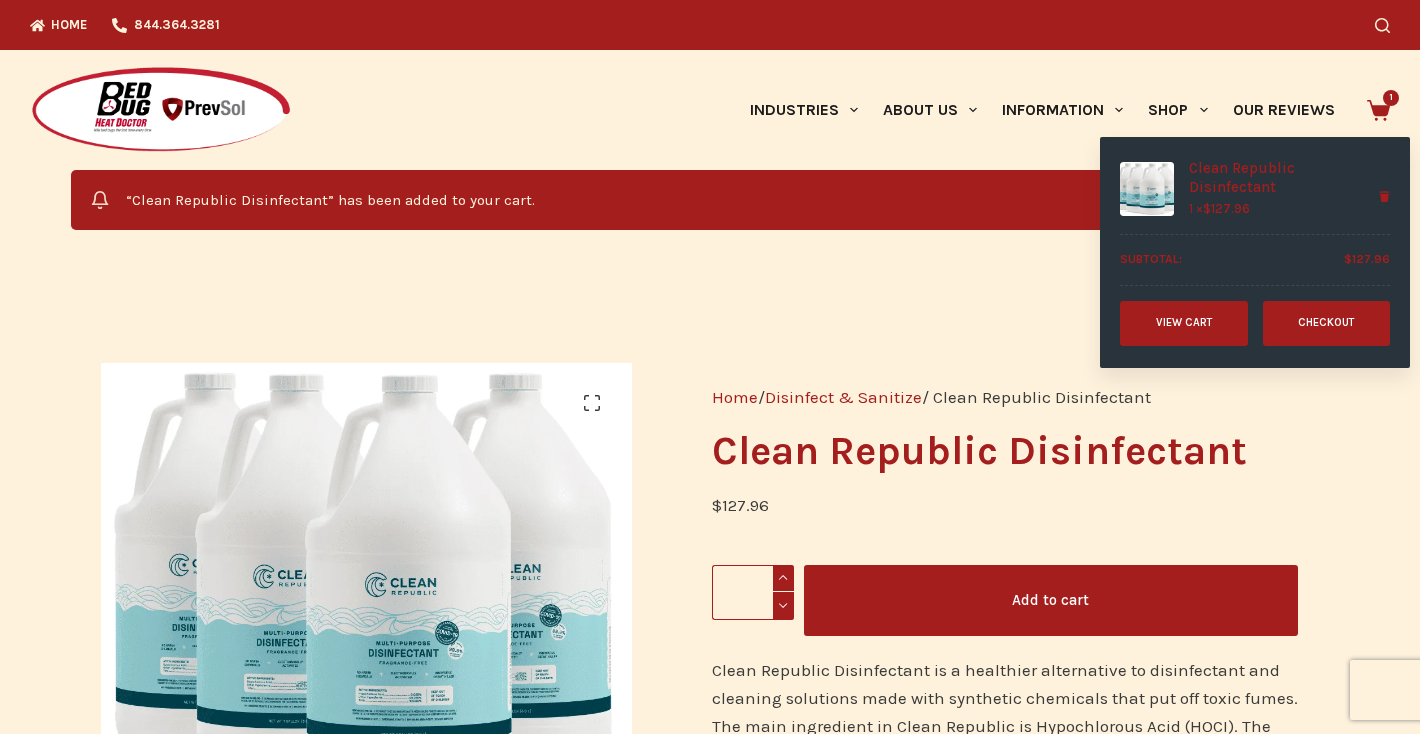 click 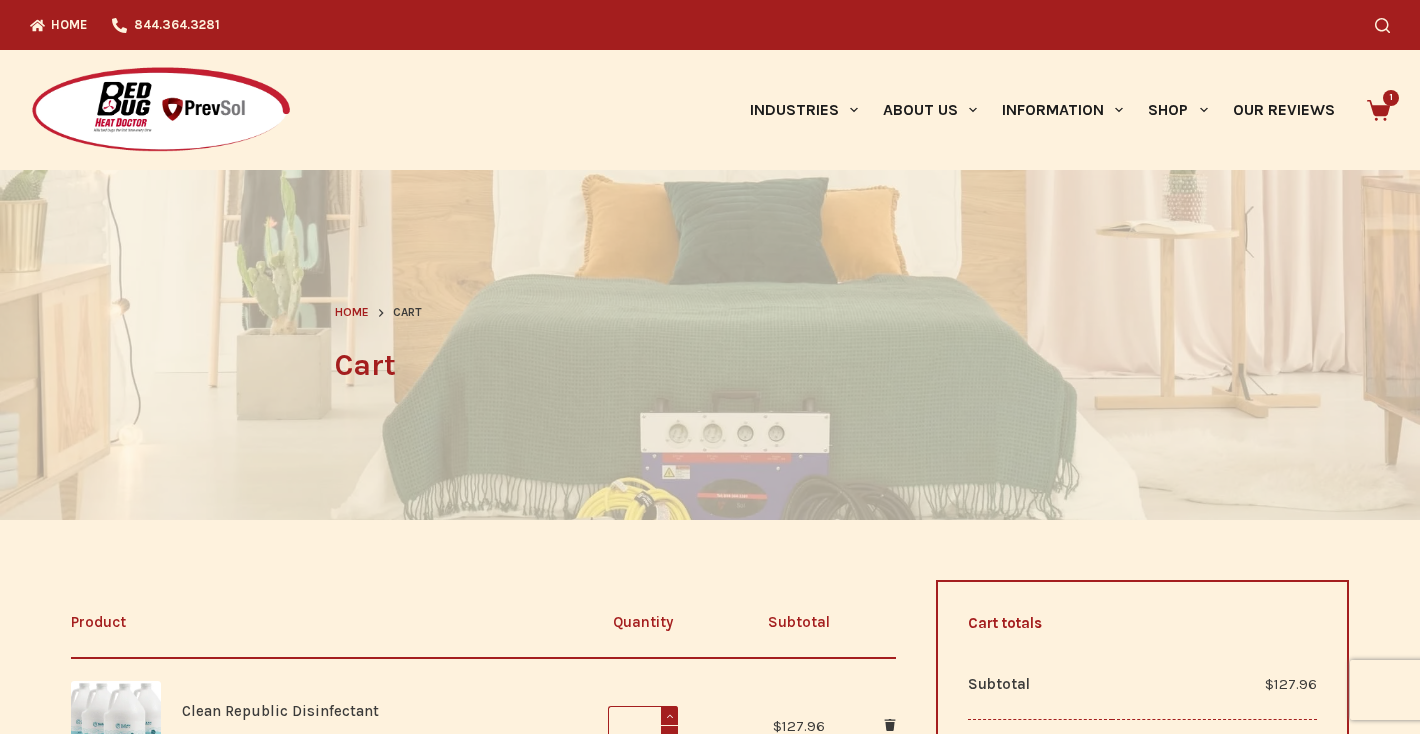scroll, scrollTop: 0, scrollLeft: 0, axis: both 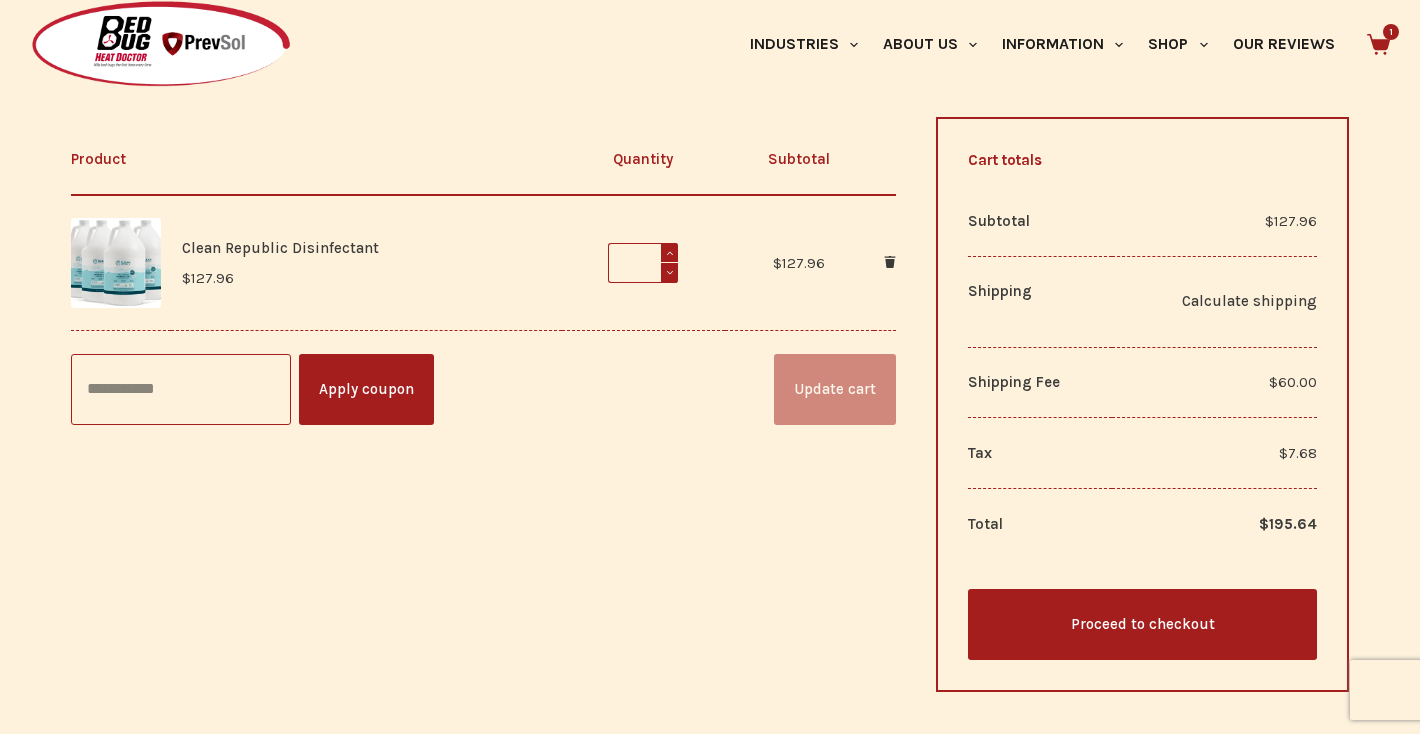 click at bounding box center [0, 1255] 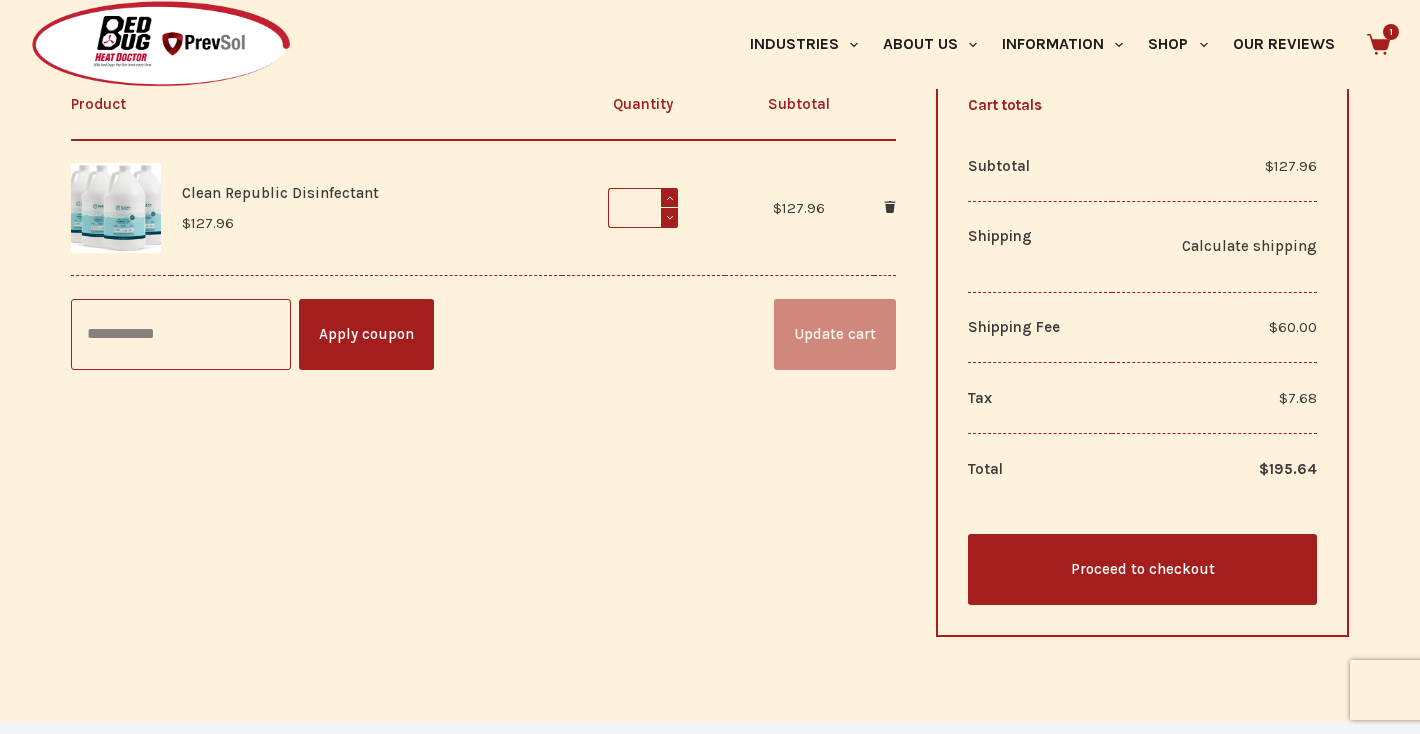 scroll, scrollTop: 531, scrollLeft: 0, axis: vertical 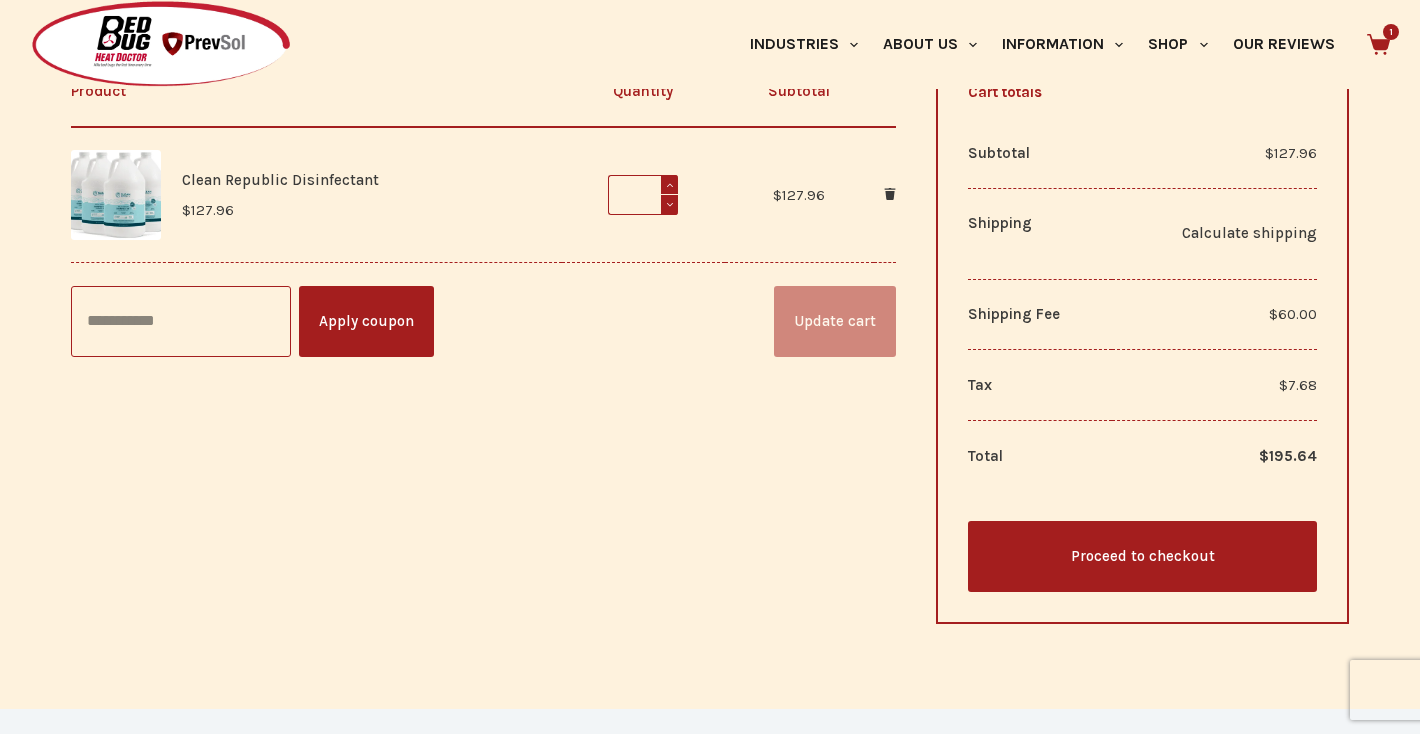 click on "Proceed to checkout" at bounding box center (1142, 556) 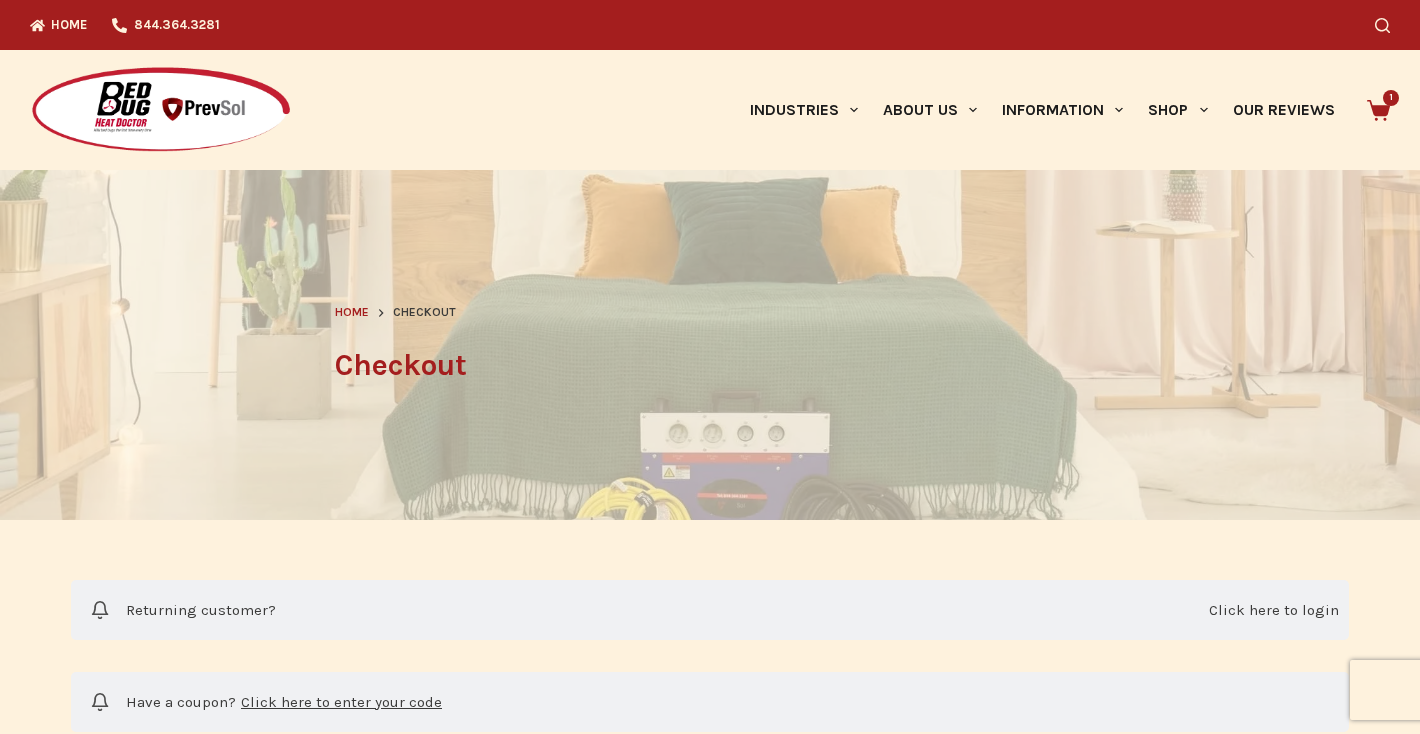 select on "**" 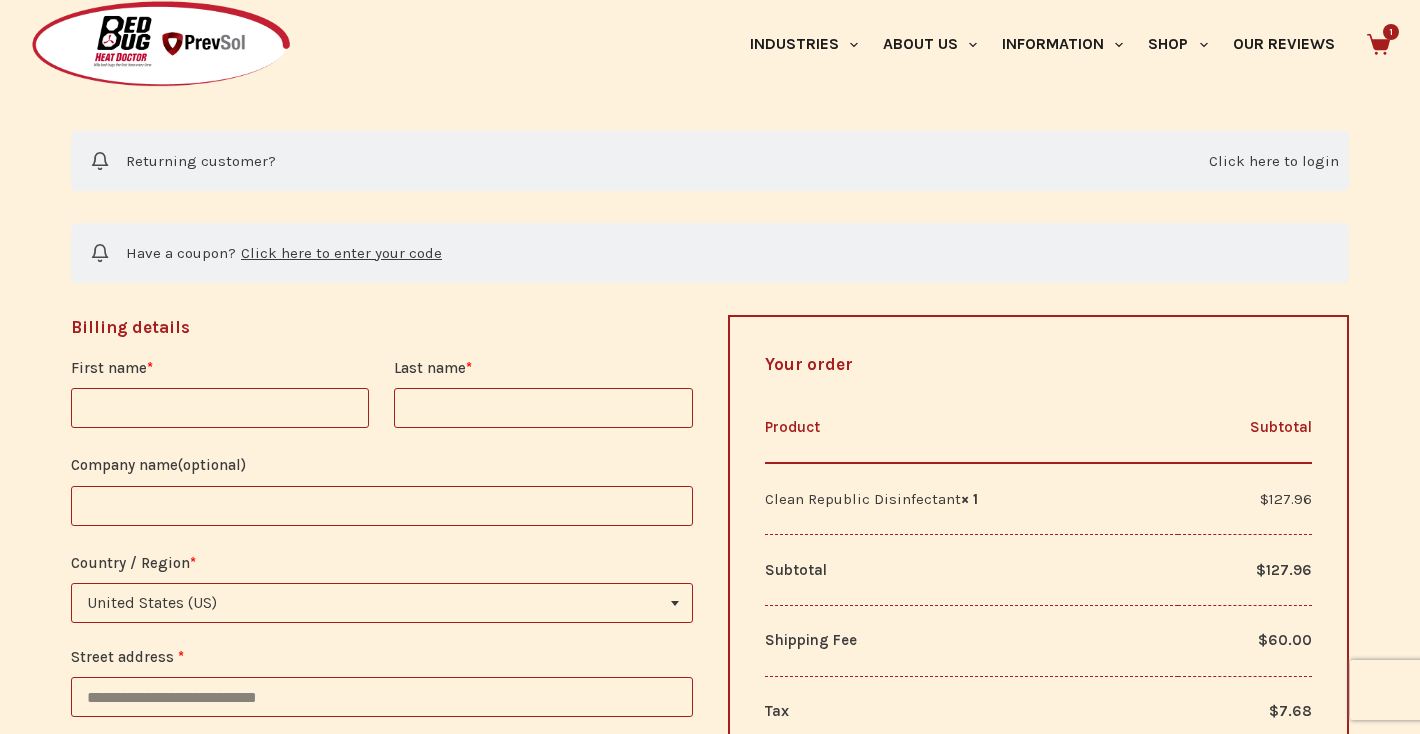 scroll, scrollTop: 456, scrollLeft: 0, axis: vertical 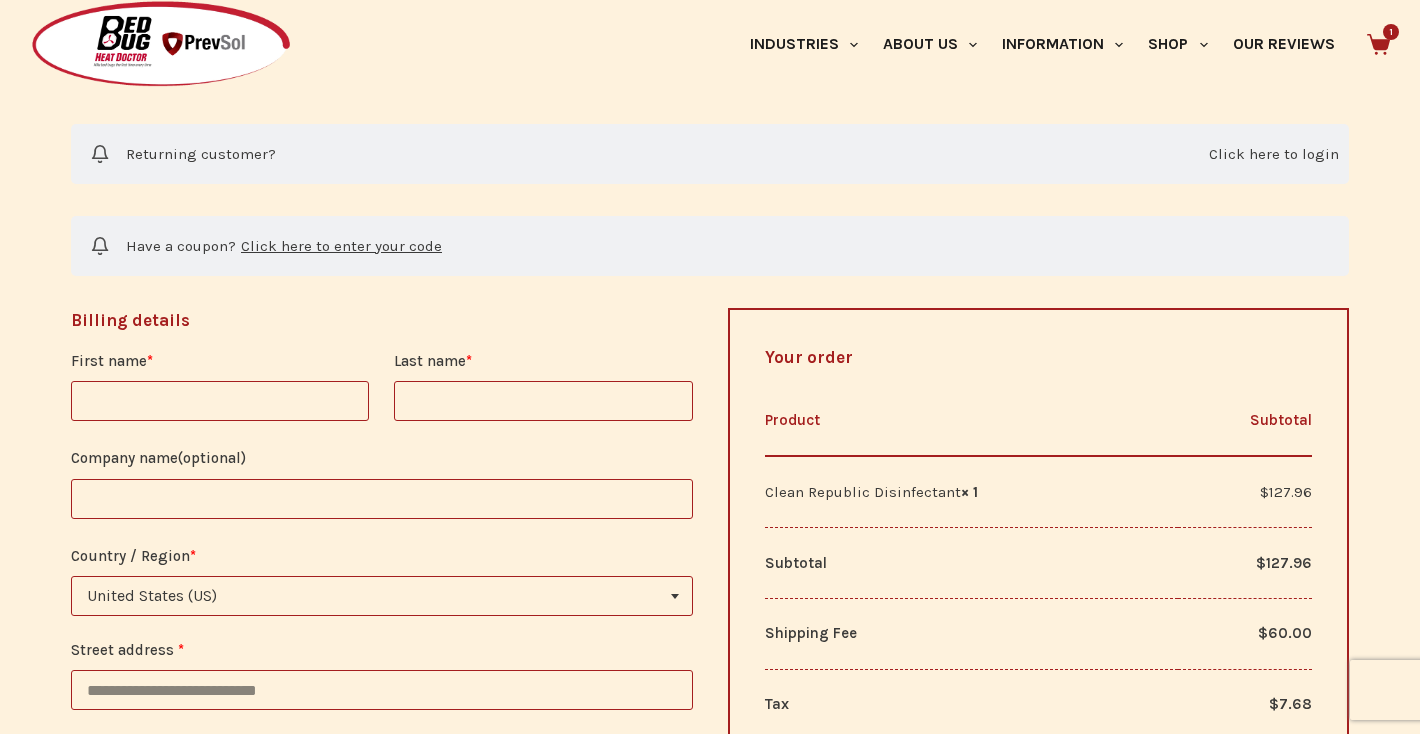 click on "Click here to login" at bounding box center (1274, 154) 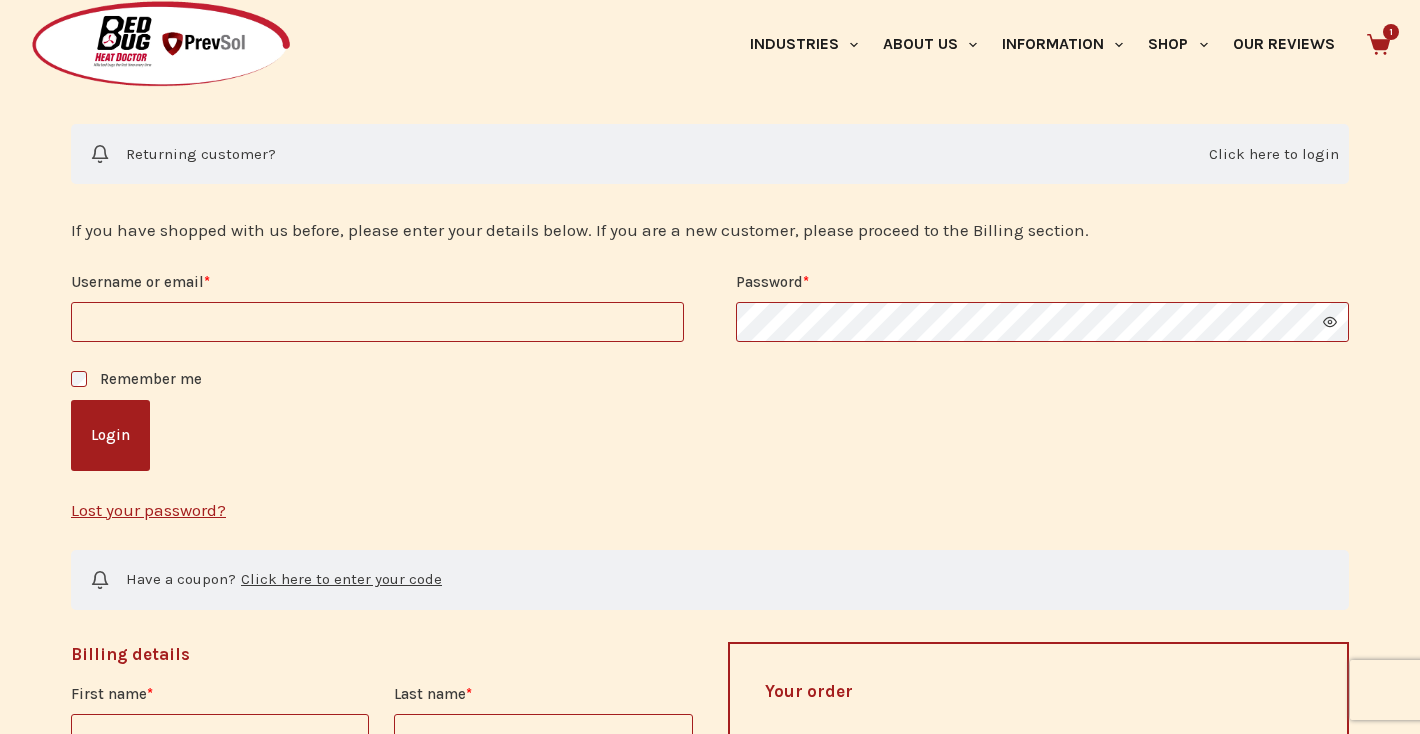 click on "Username or email  * Required" at bounding box center (377, 322) 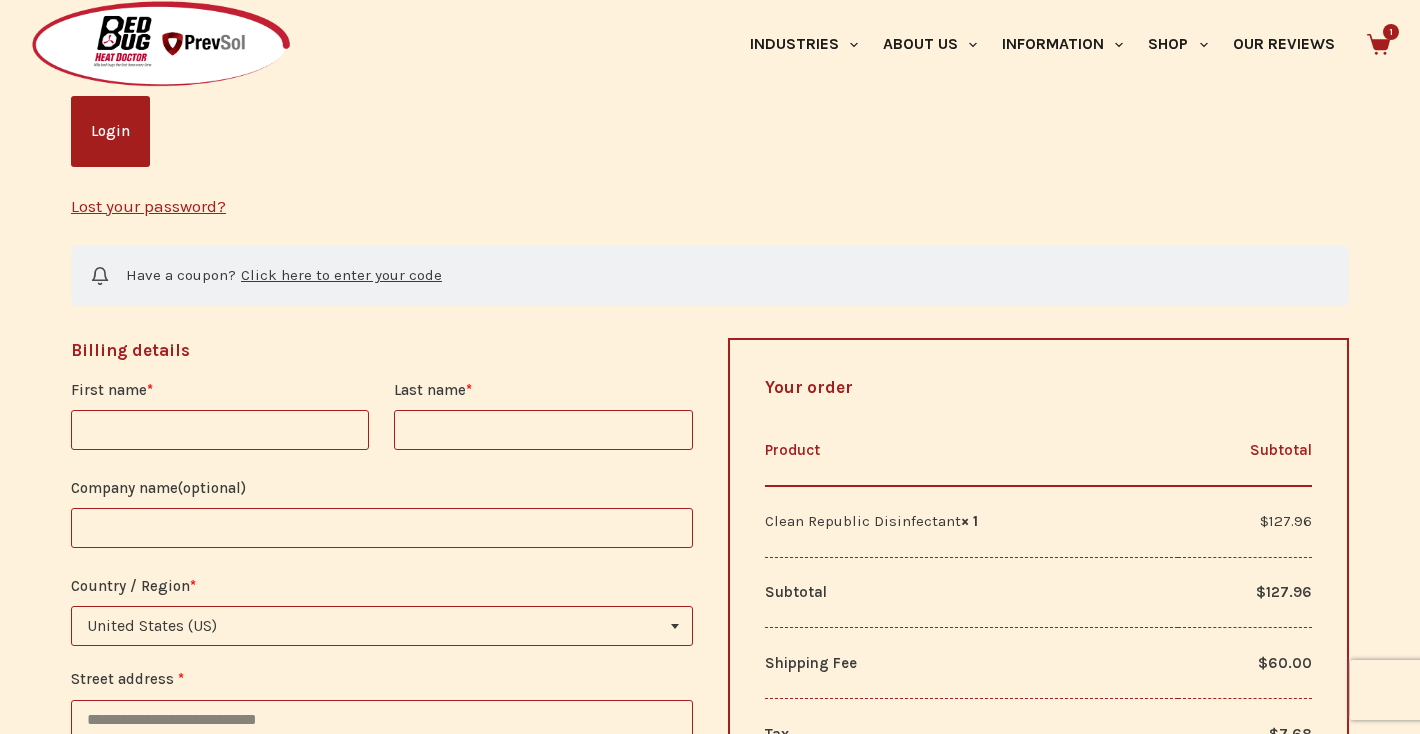 scroll, scrollTop: 762, scrollLeft: 0, axis: vertical 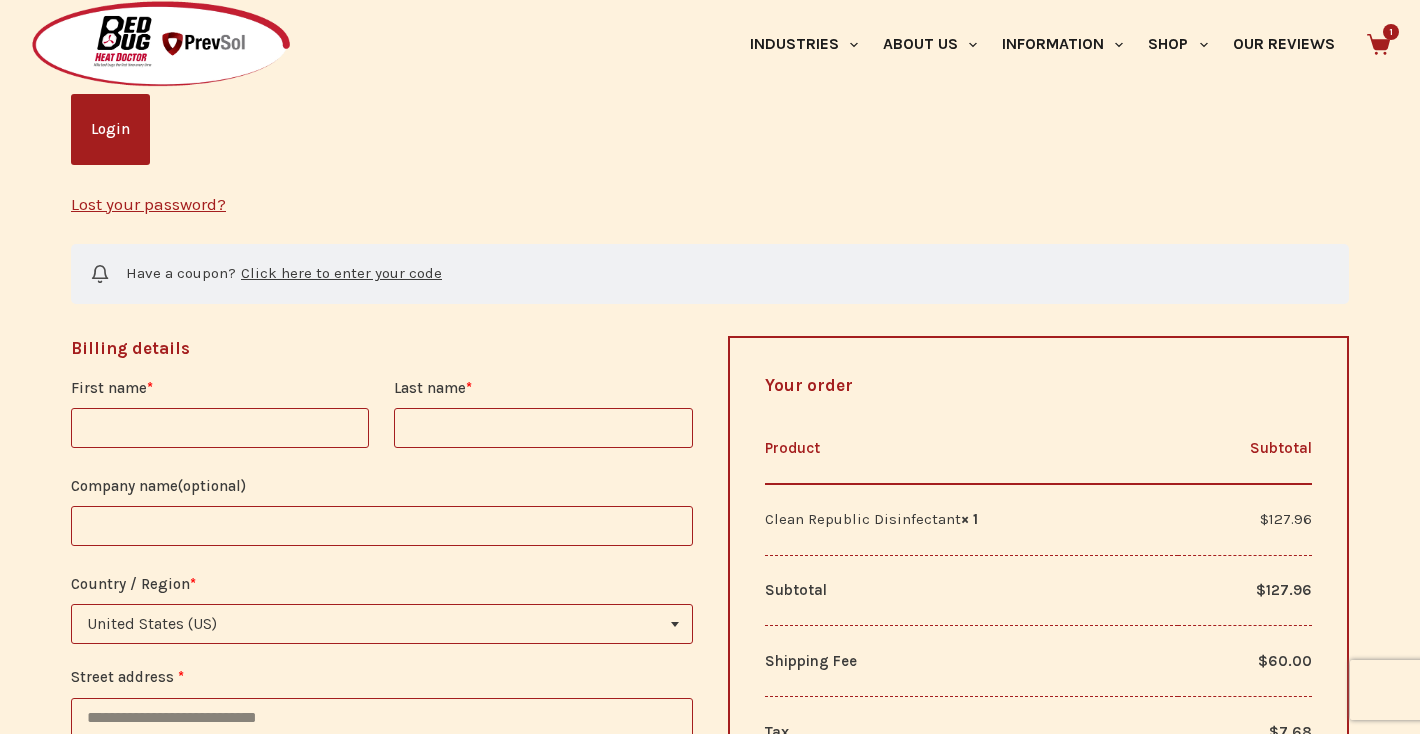 click on "First name  *" at bounding box center [220, 428] 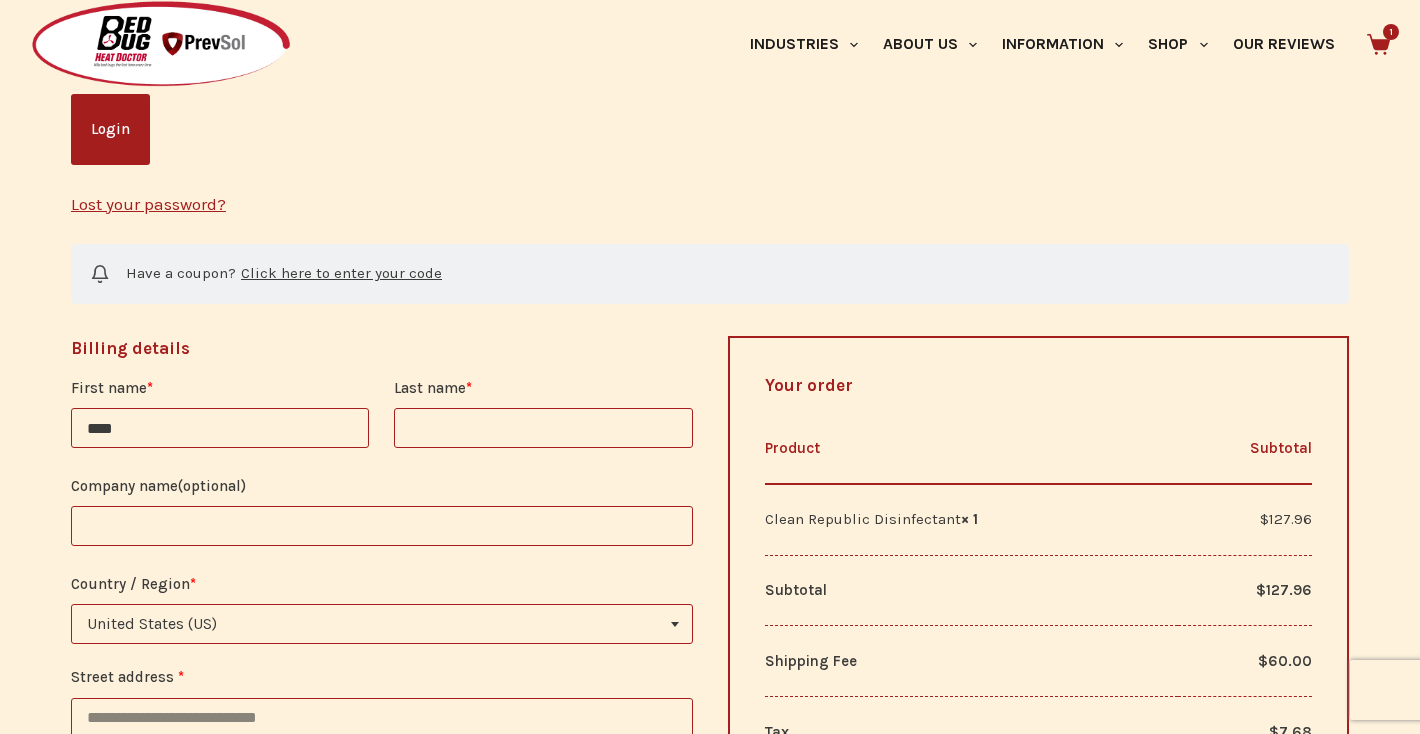 type on "********" 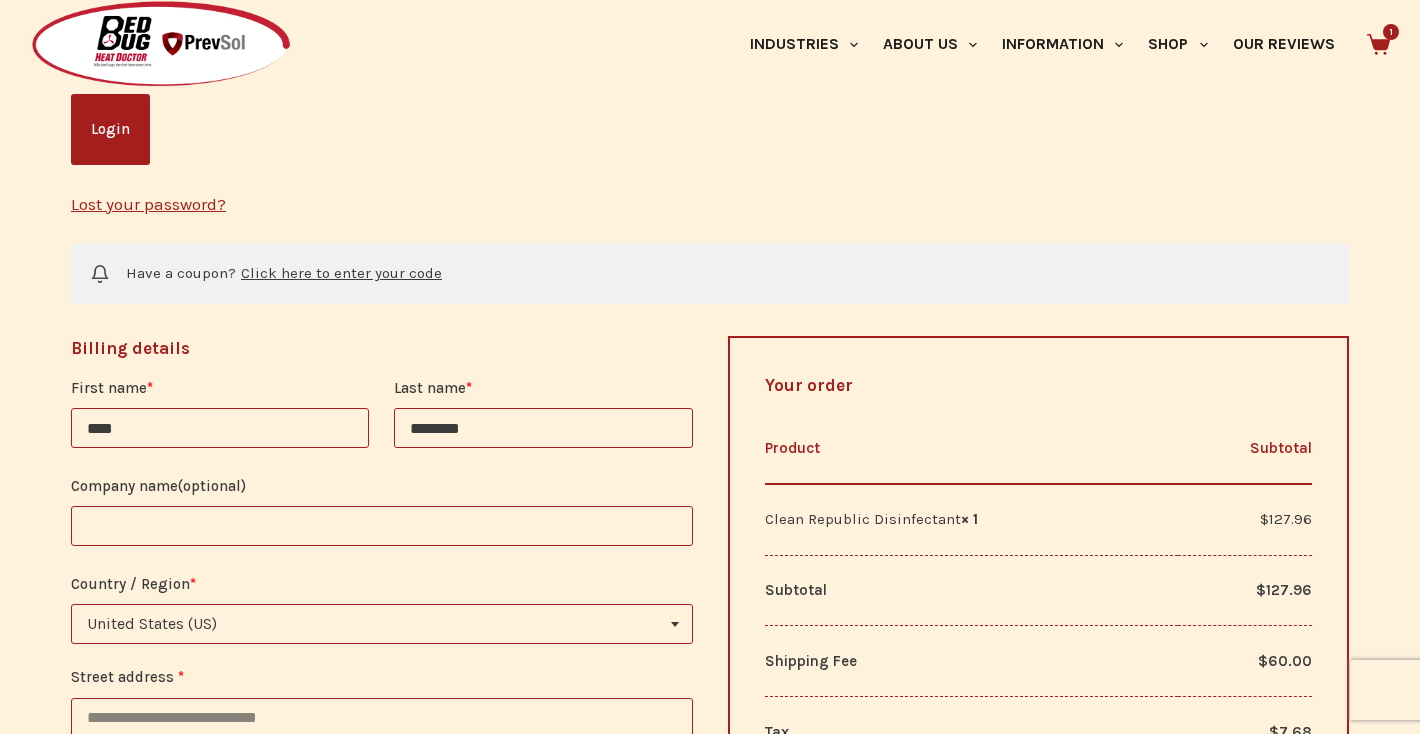 type on "**********" 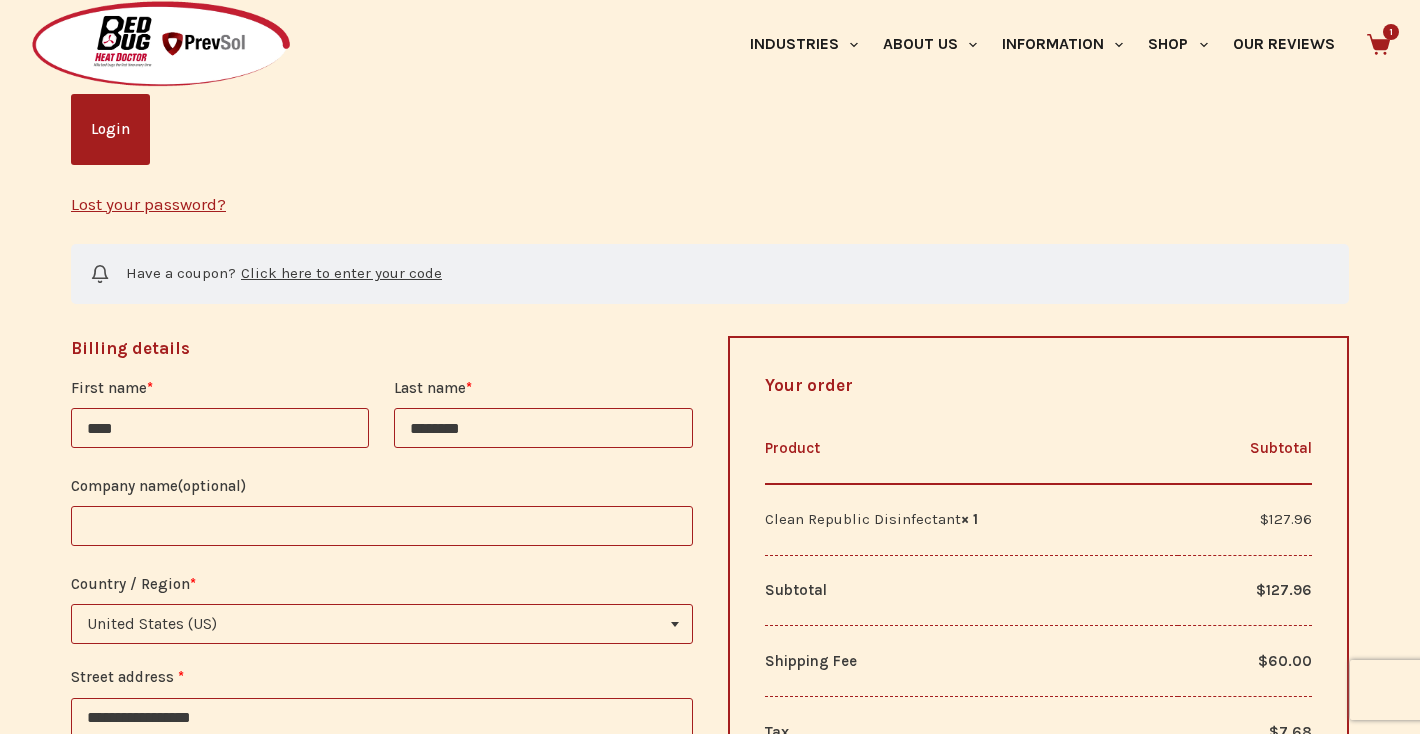 type on "**********" 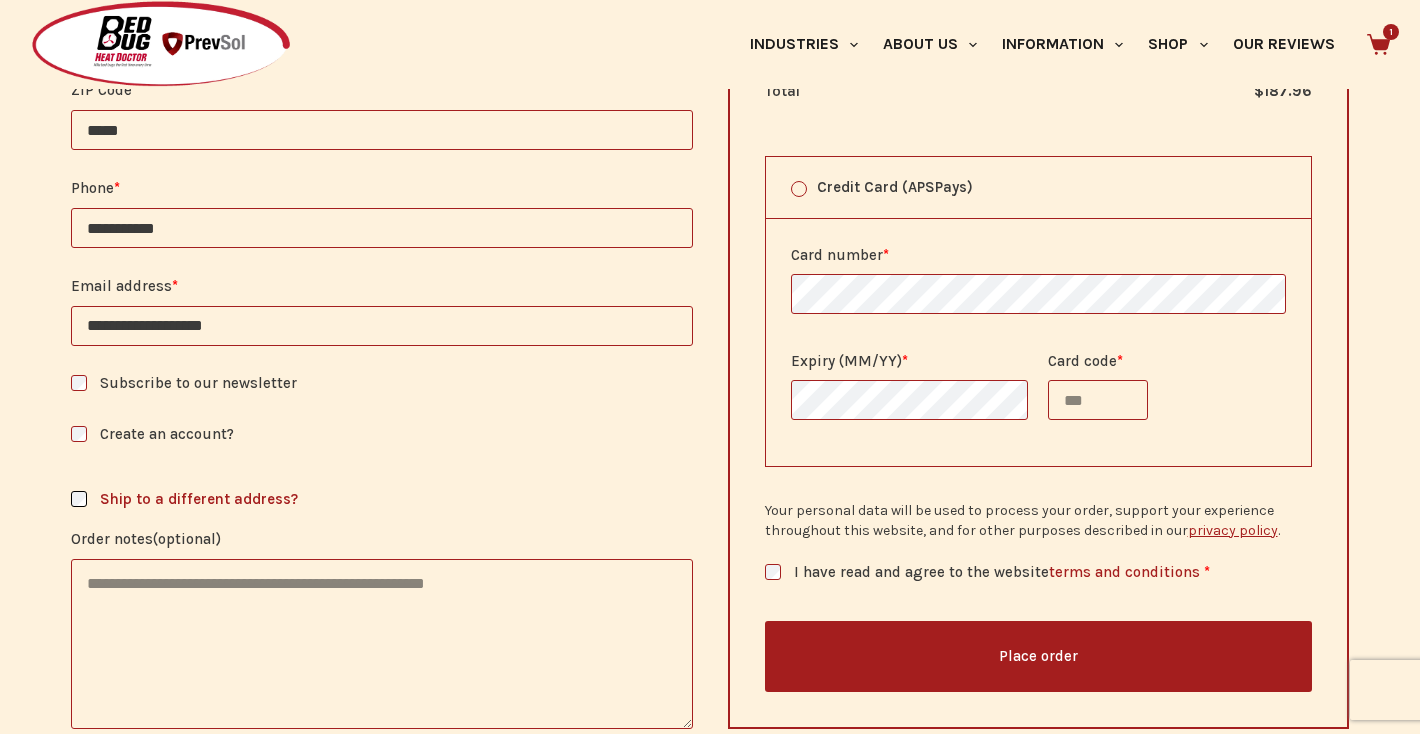 scroll, scrollTop: 1708, scrollLeft: 0, axis: vertical 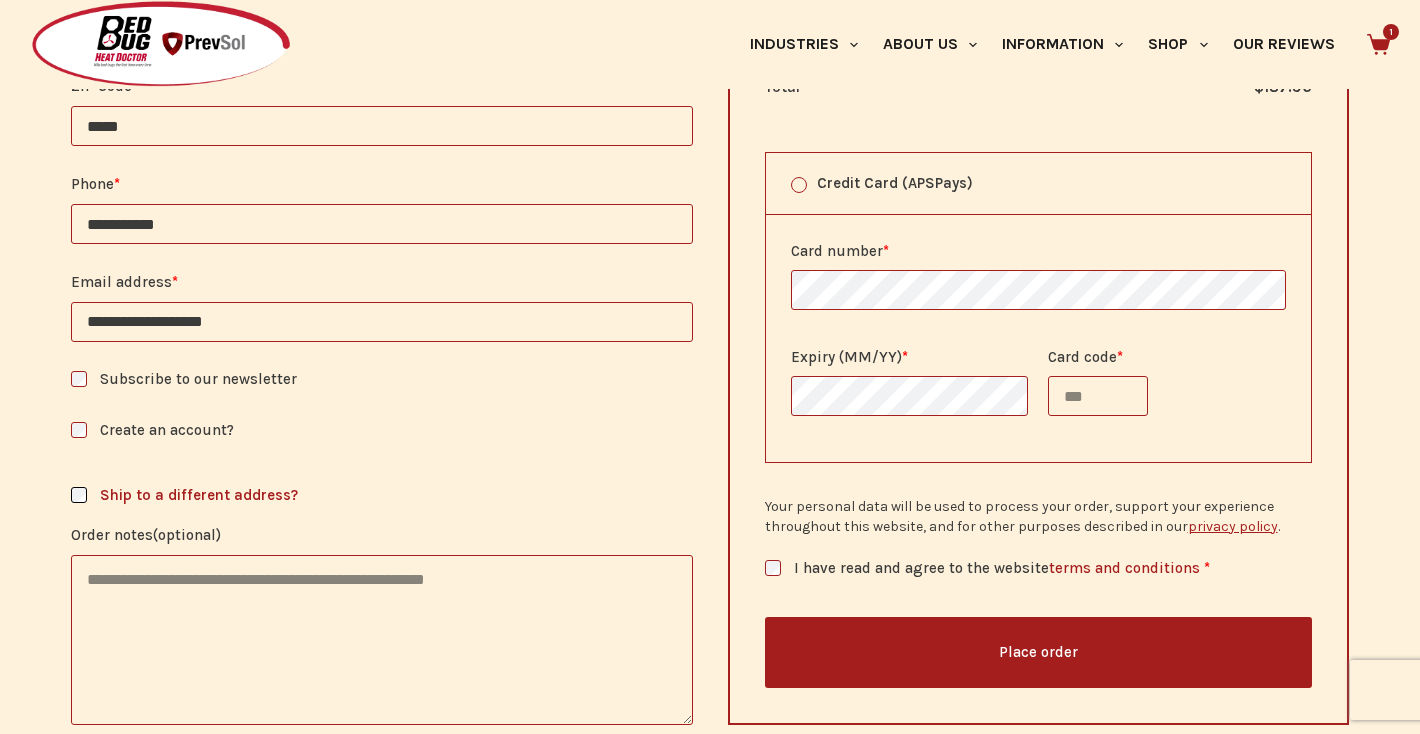 drag, startPoint x: 267, startPoint y: 331, endPoint x: 179, endPoint y: 325, distance: 88.20431 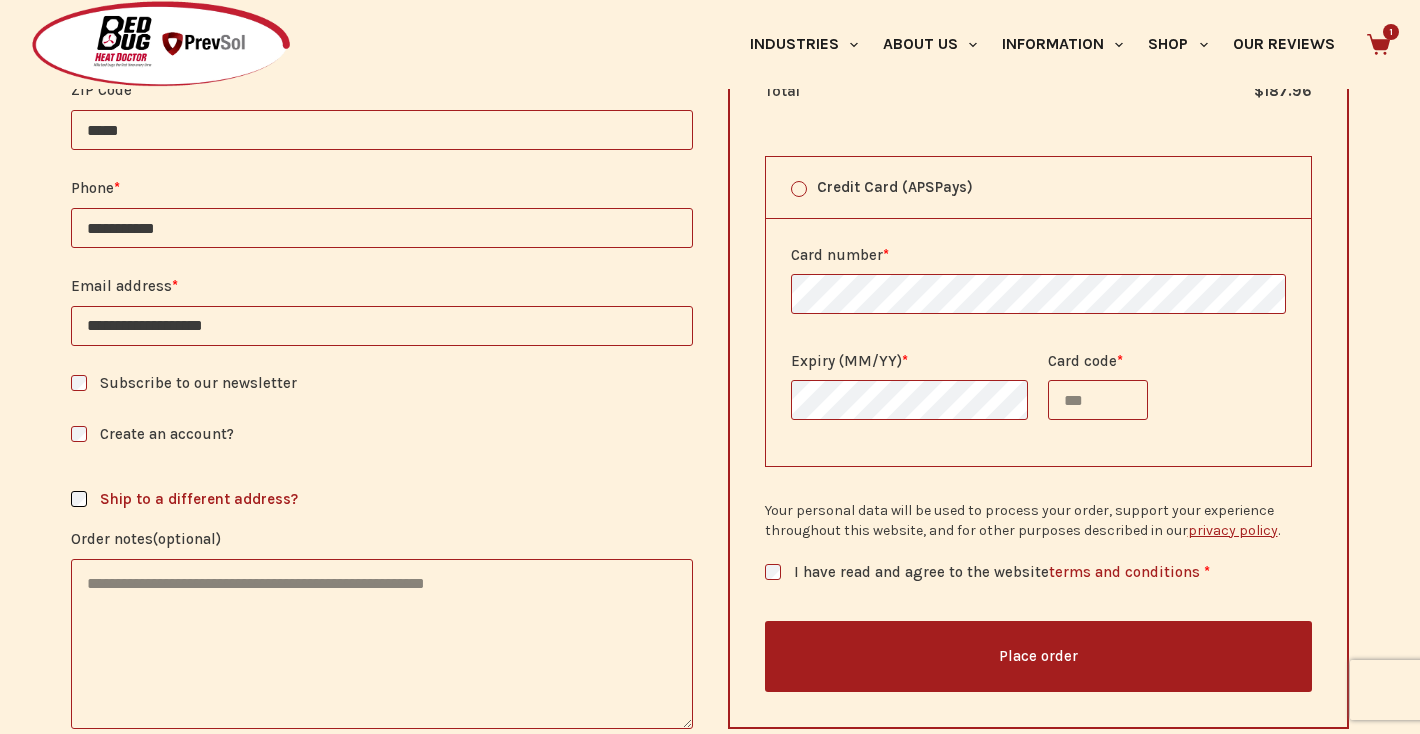 scroll, scrollTop: 1715, scrollLeft: 0, axis: vertical 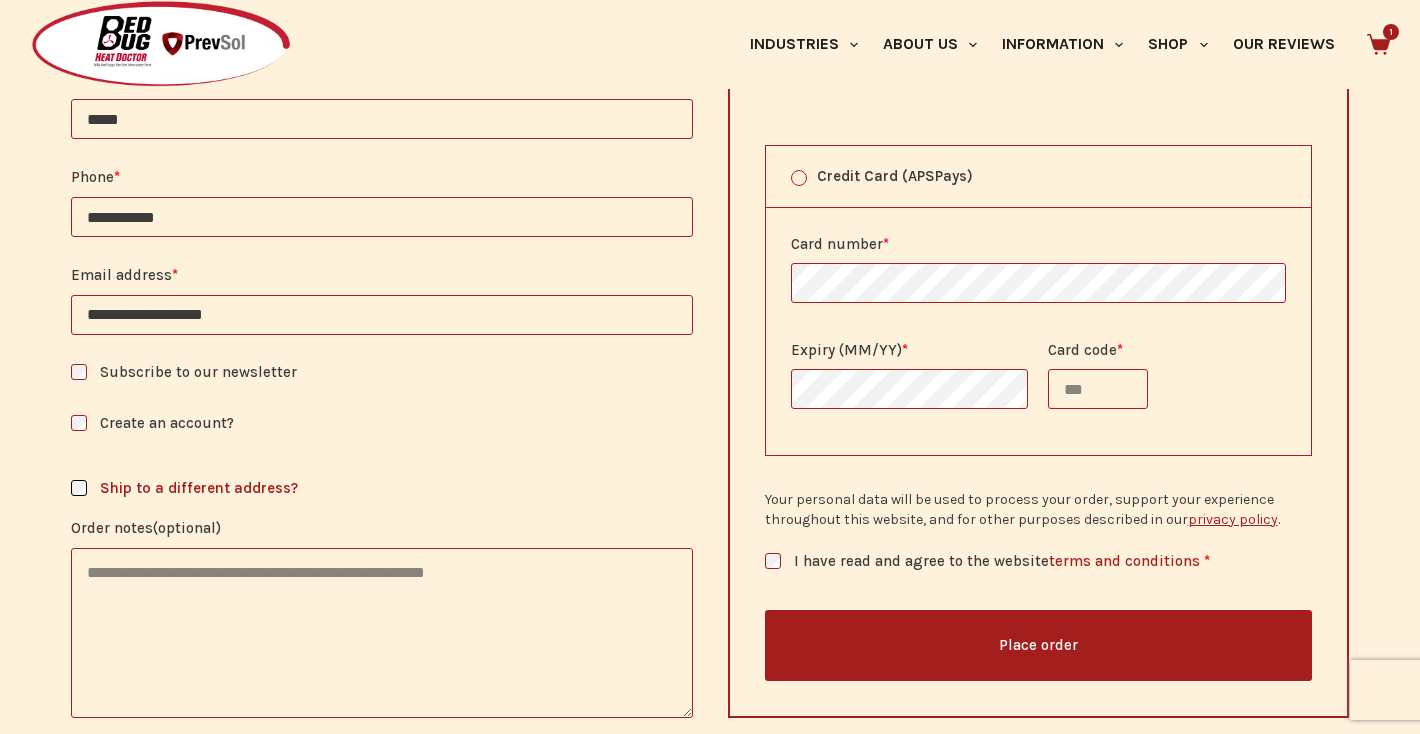 click on "Card code  *" at bounding box center (1098, 390) 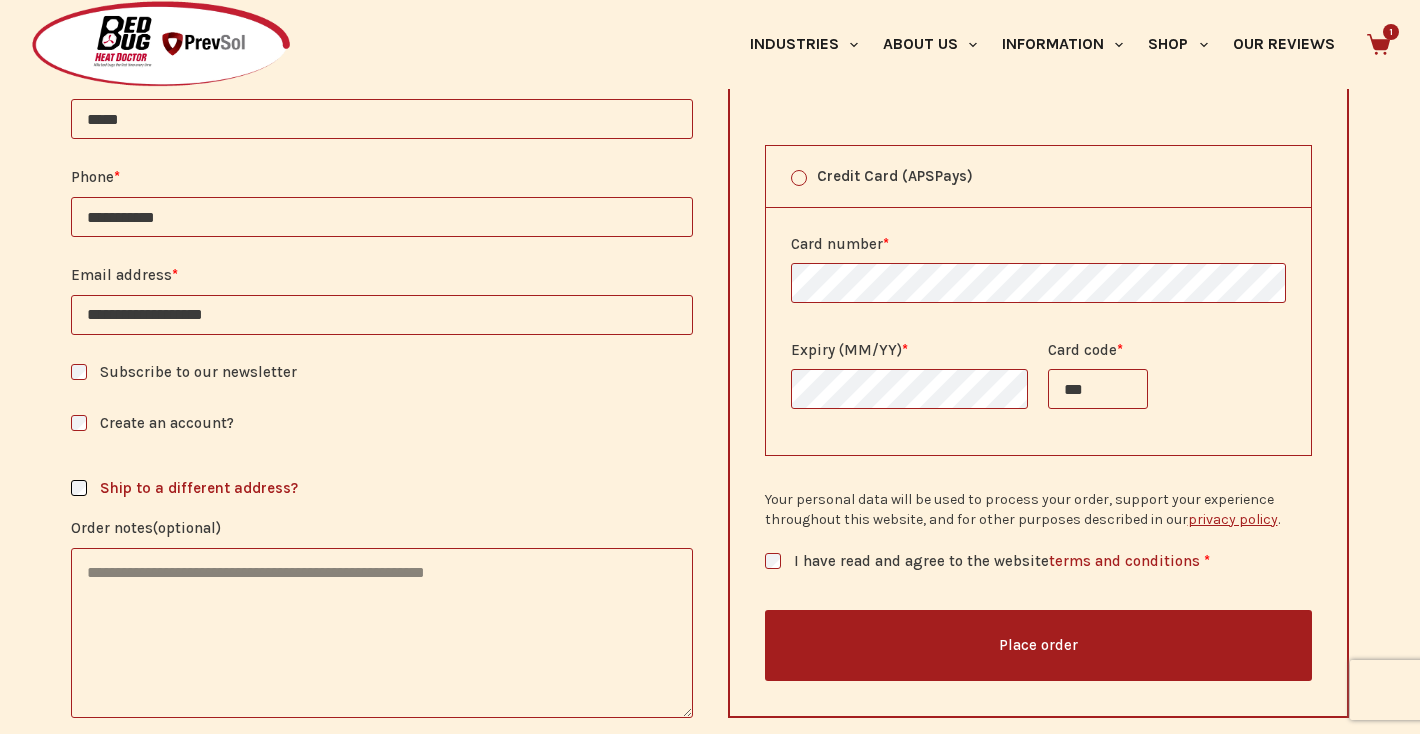 type on "***" 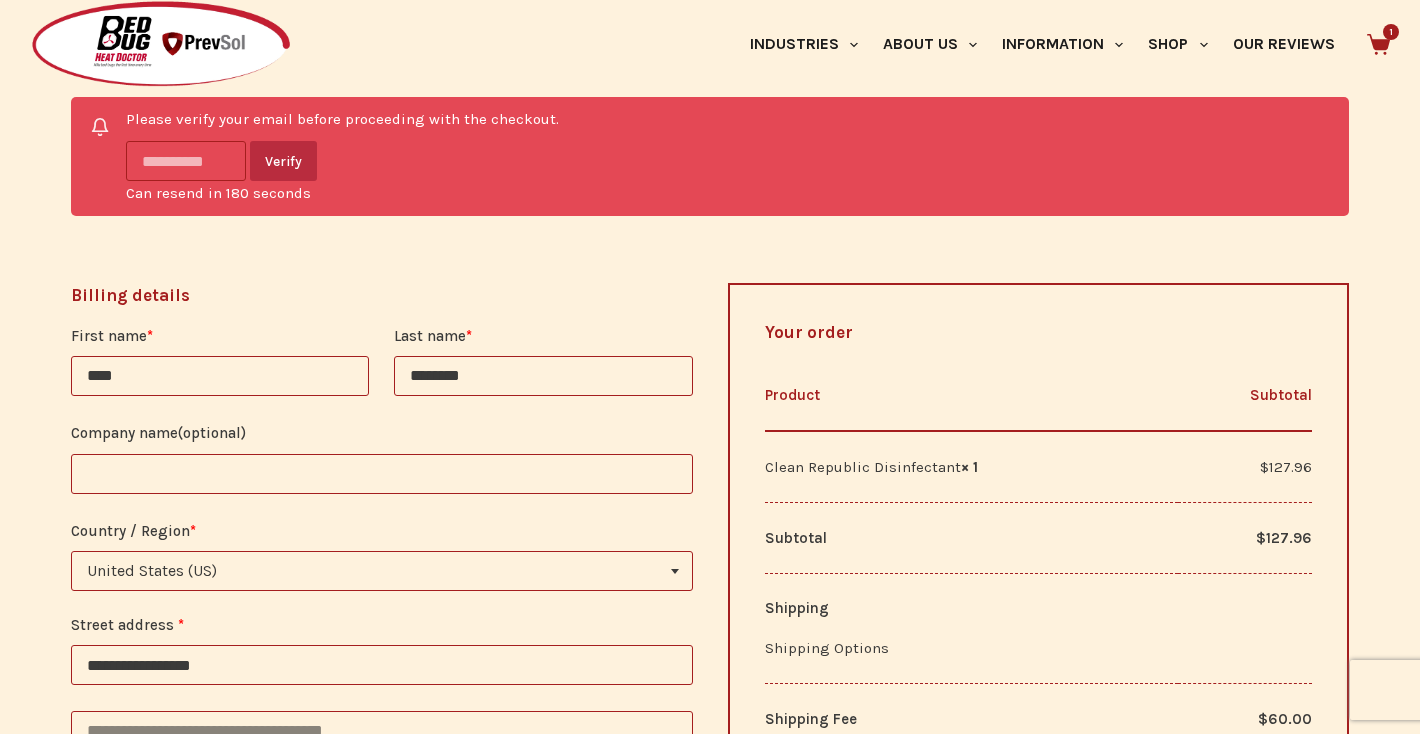 scroll, scrollTop: 997, scrollLeft: 0, axis: vertical 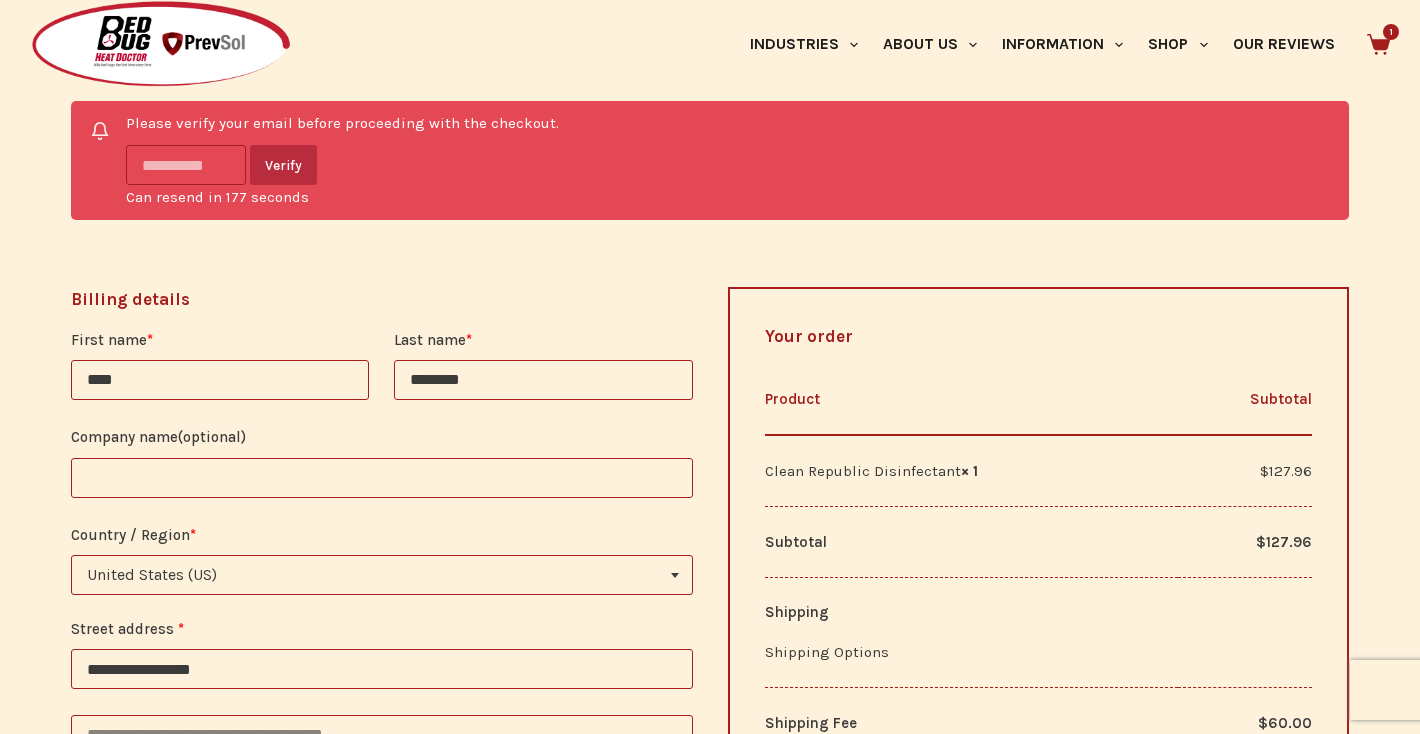 click at bounding box center [186, 165] 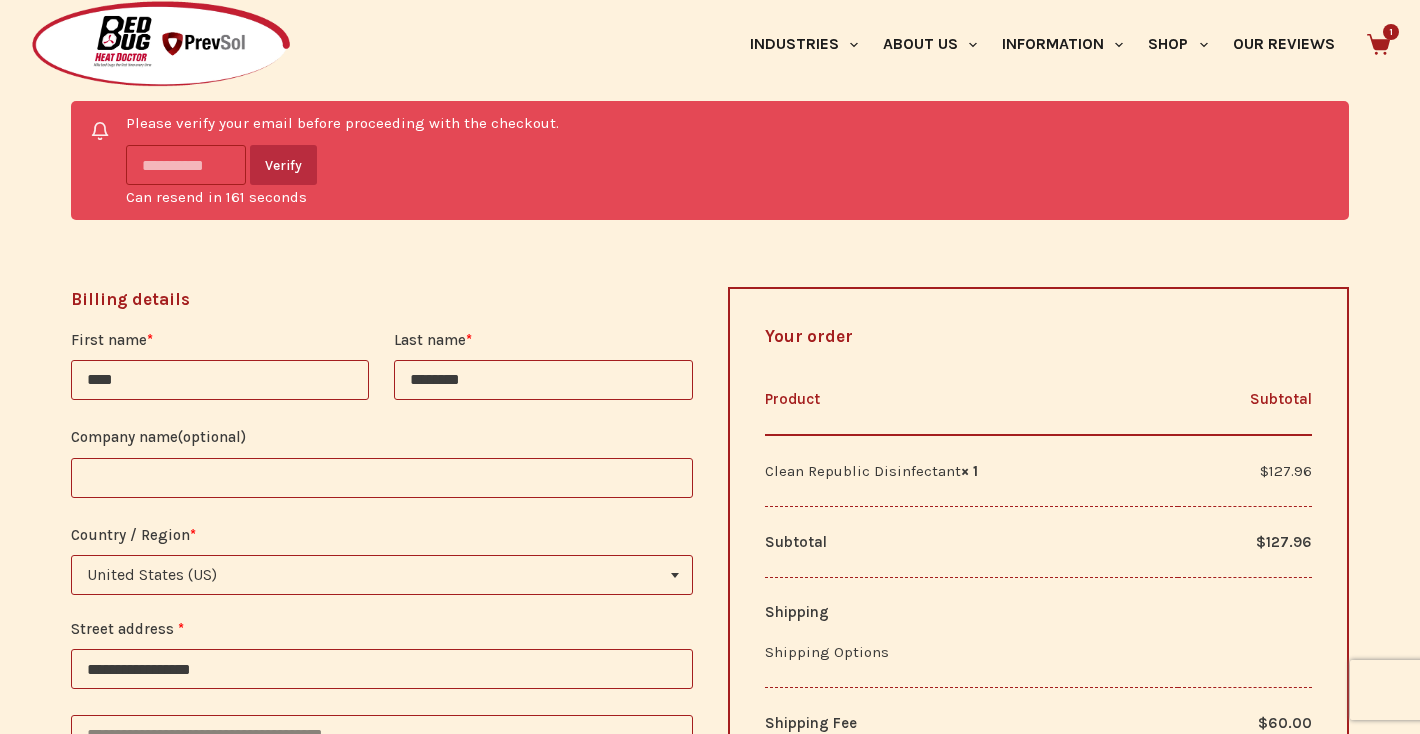 paste on "******" 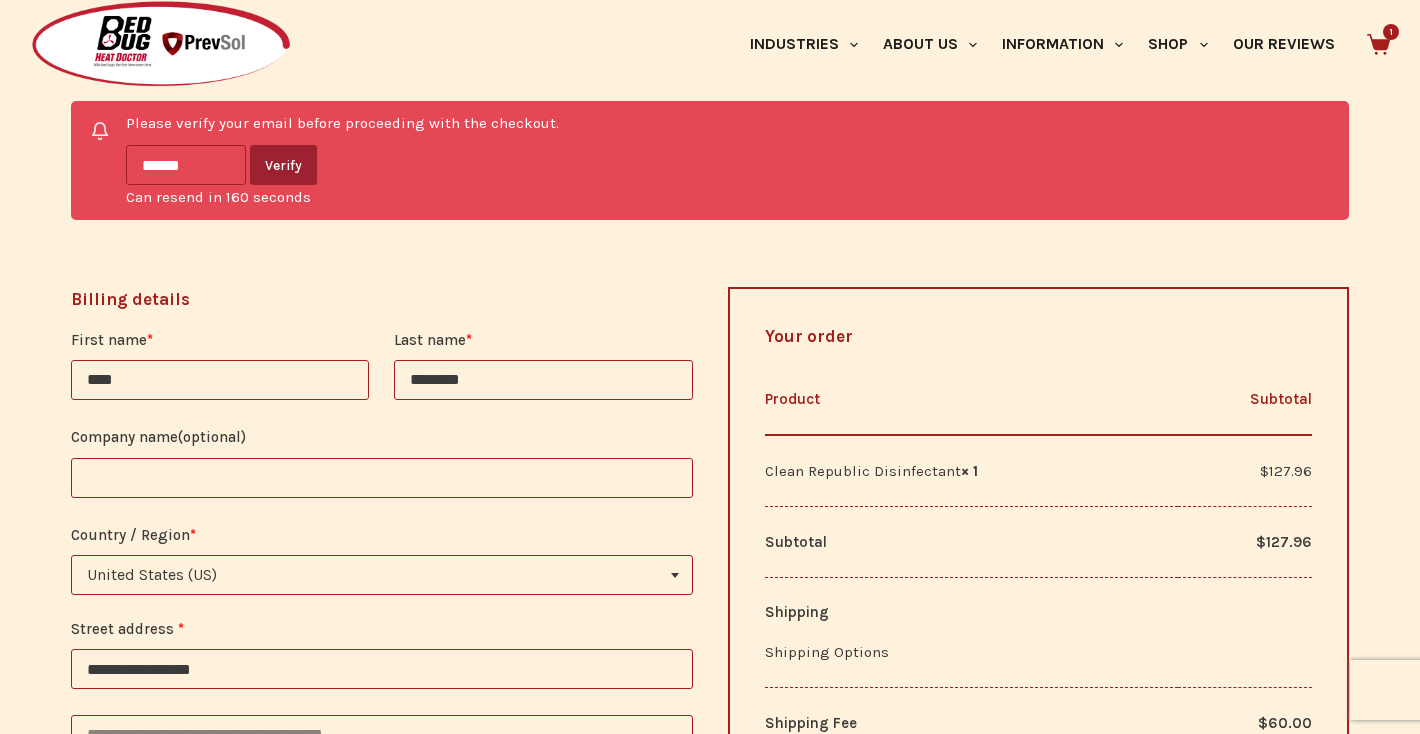 type on "******" 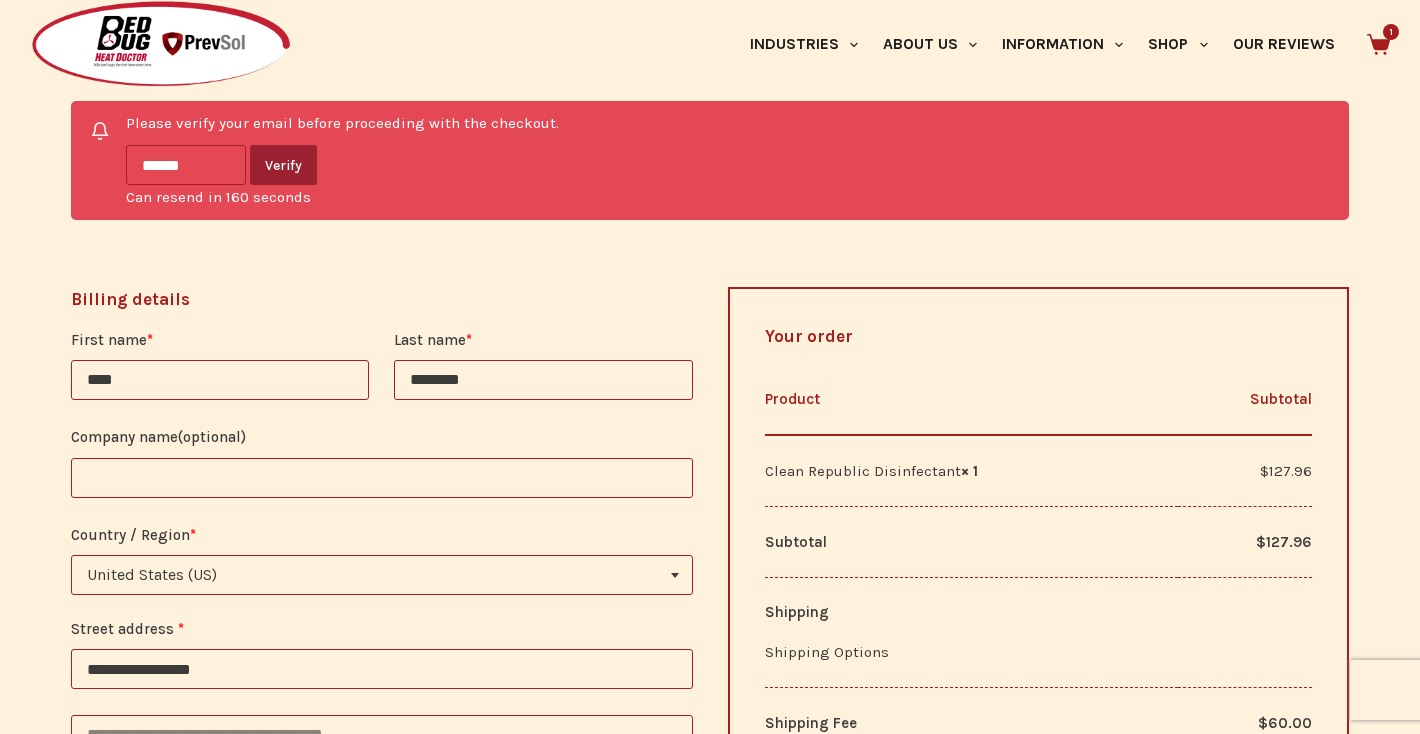 click on "Verify" at bounding box center [283, 165] 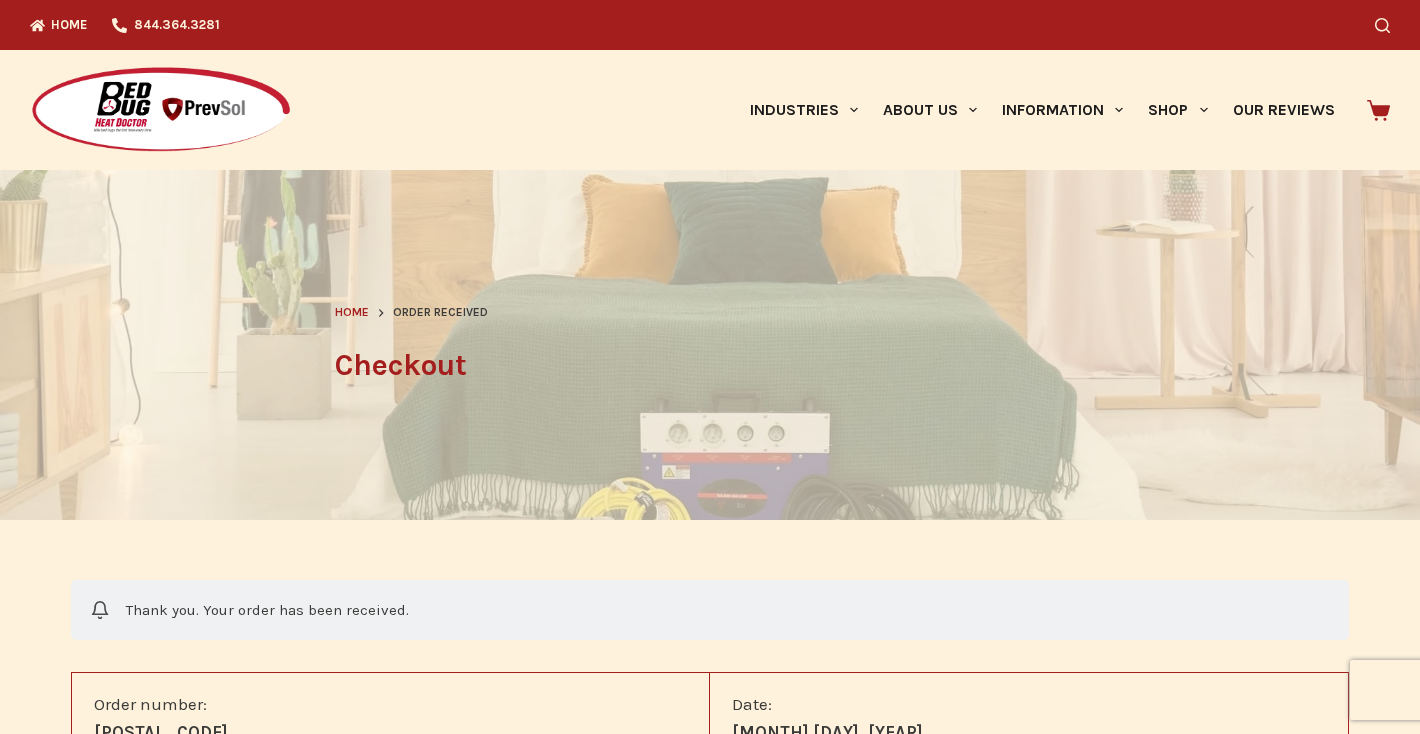 scroll, scrollTop: 0, scrollLeft: 0, axis: both 